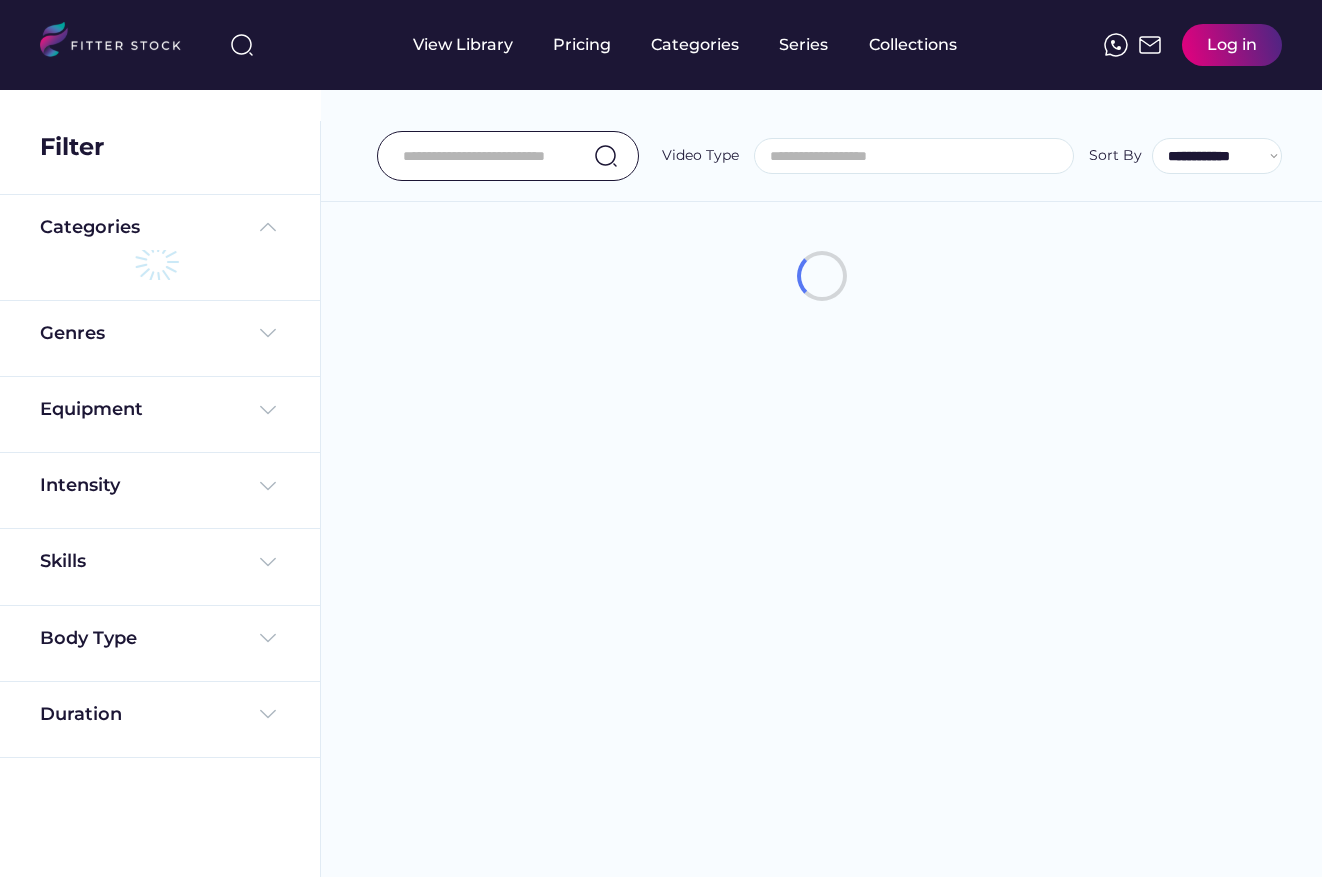 select 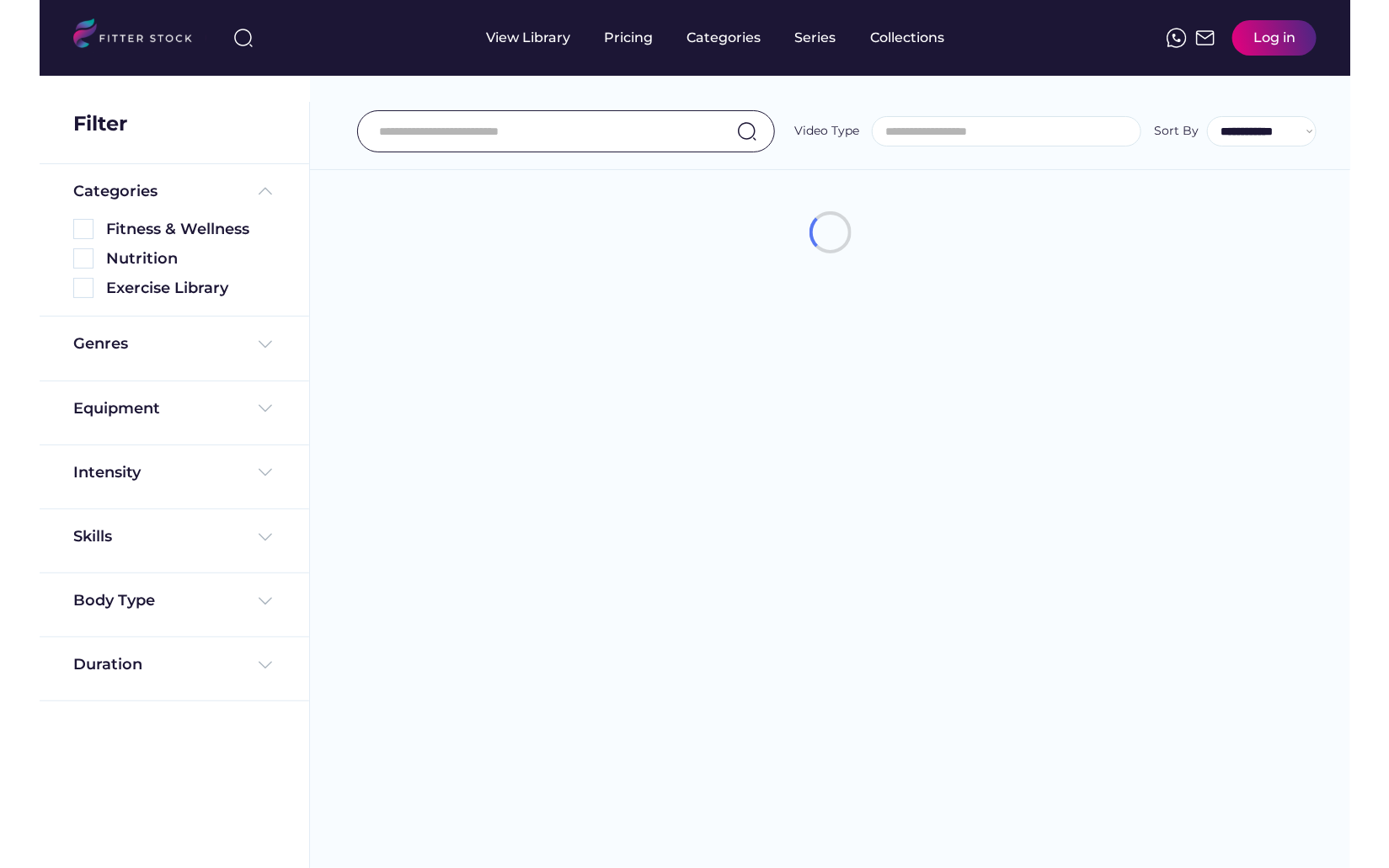 scroll, scrollTop: 0, scrollLeft: 0, axis: both 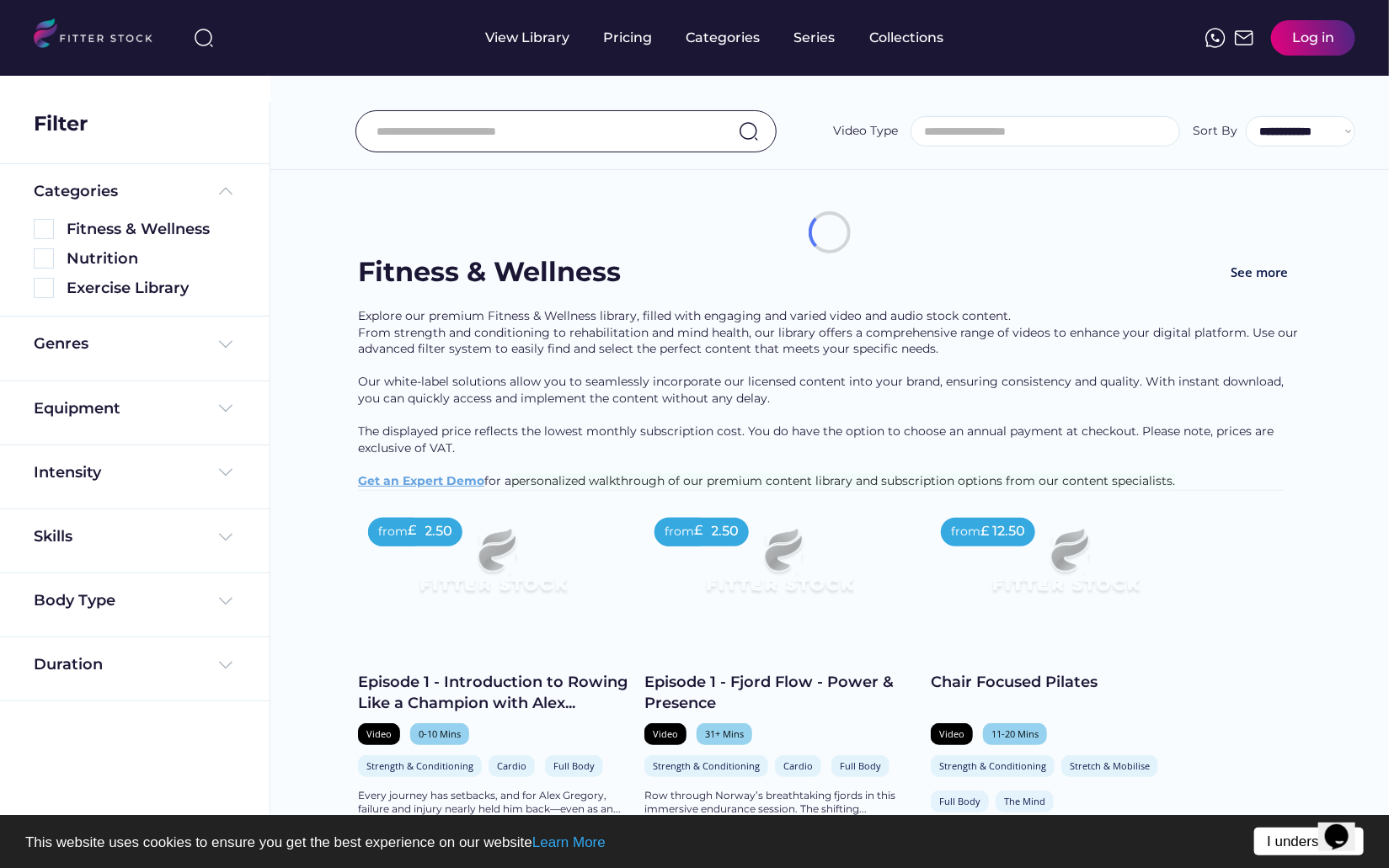 click on "I understand!" at bounding box center [1309, 841] 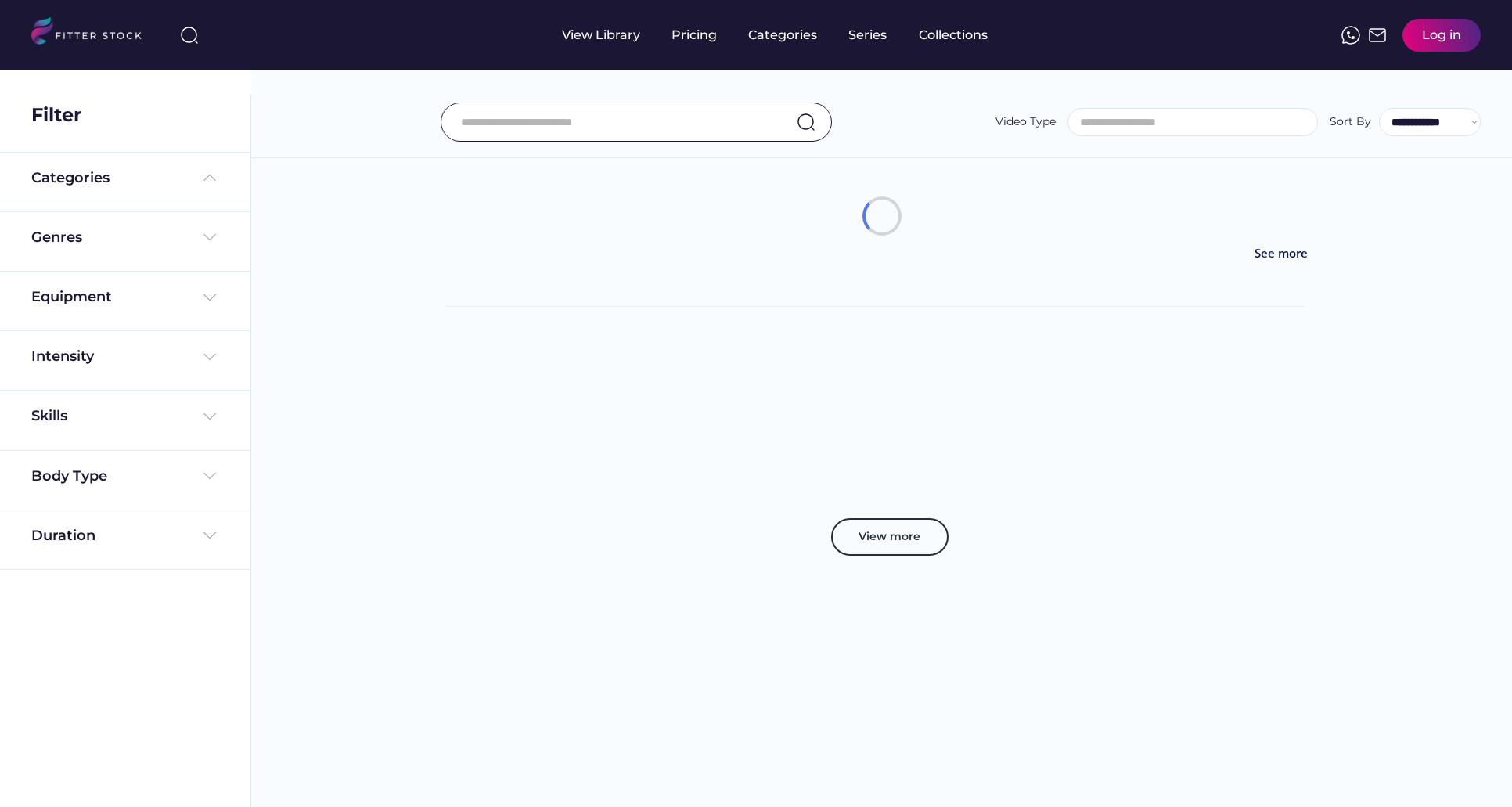 select 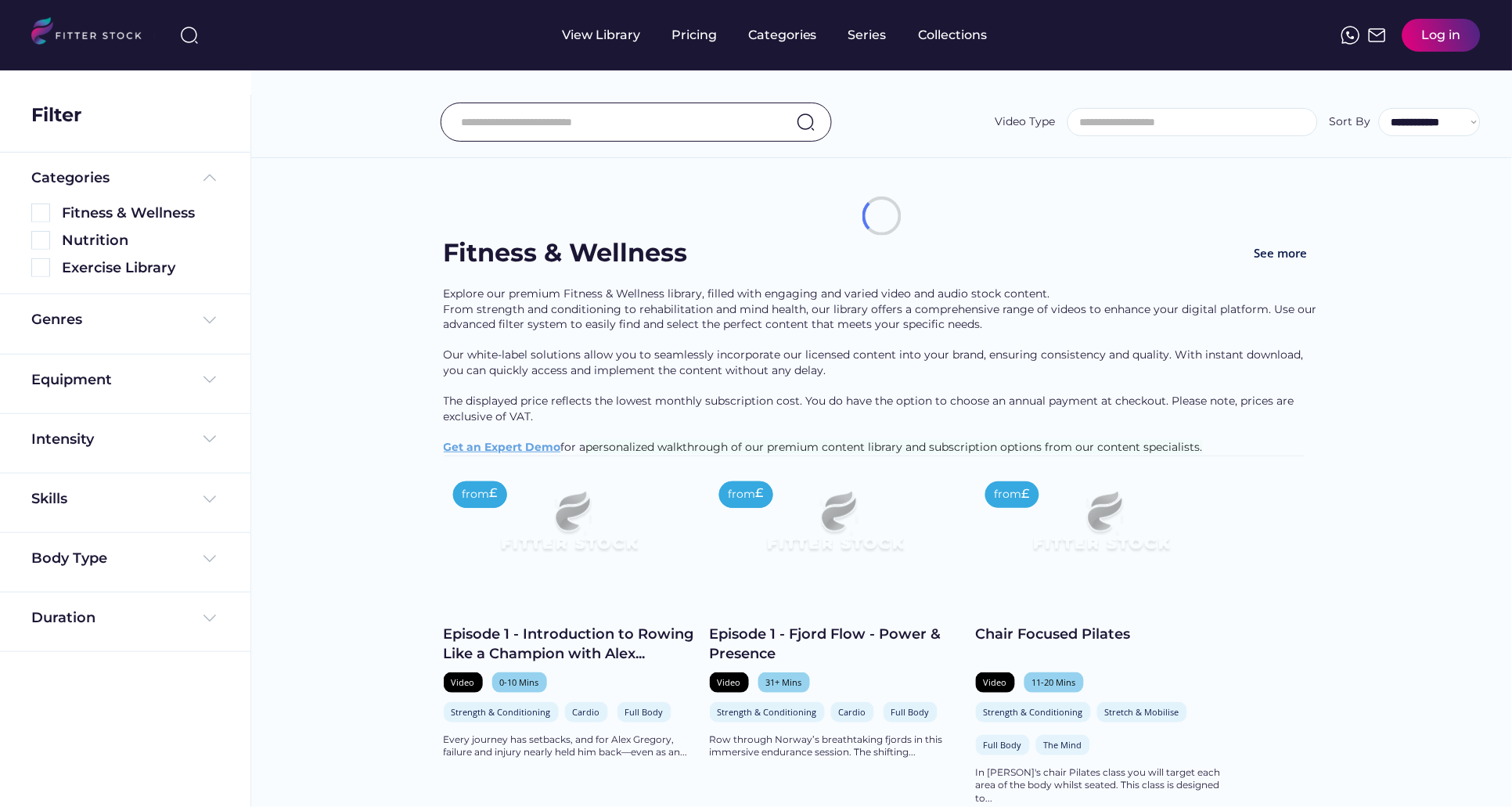 scroll, scrollTop: 0, scrollLeft: 0, axis: both 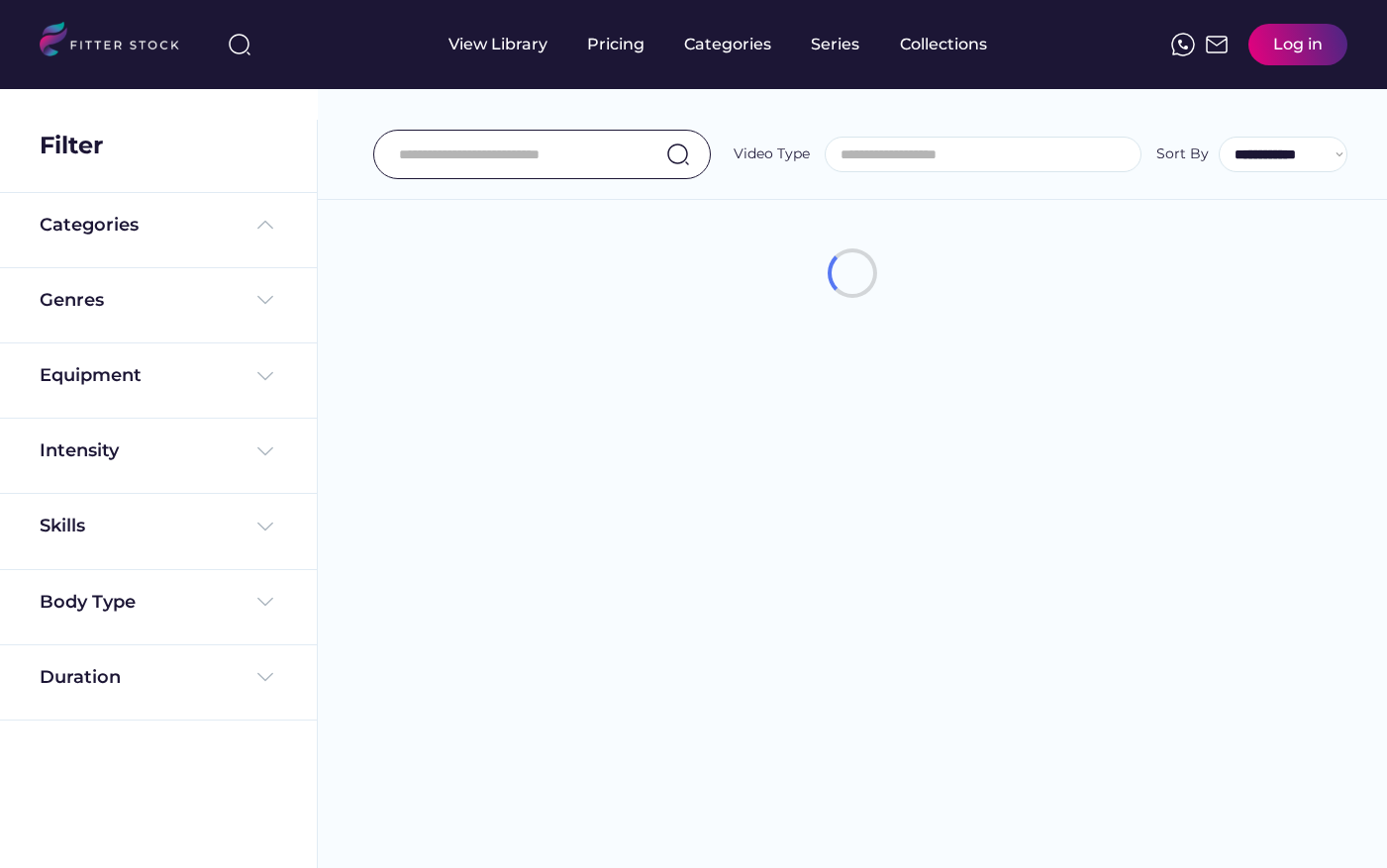 select 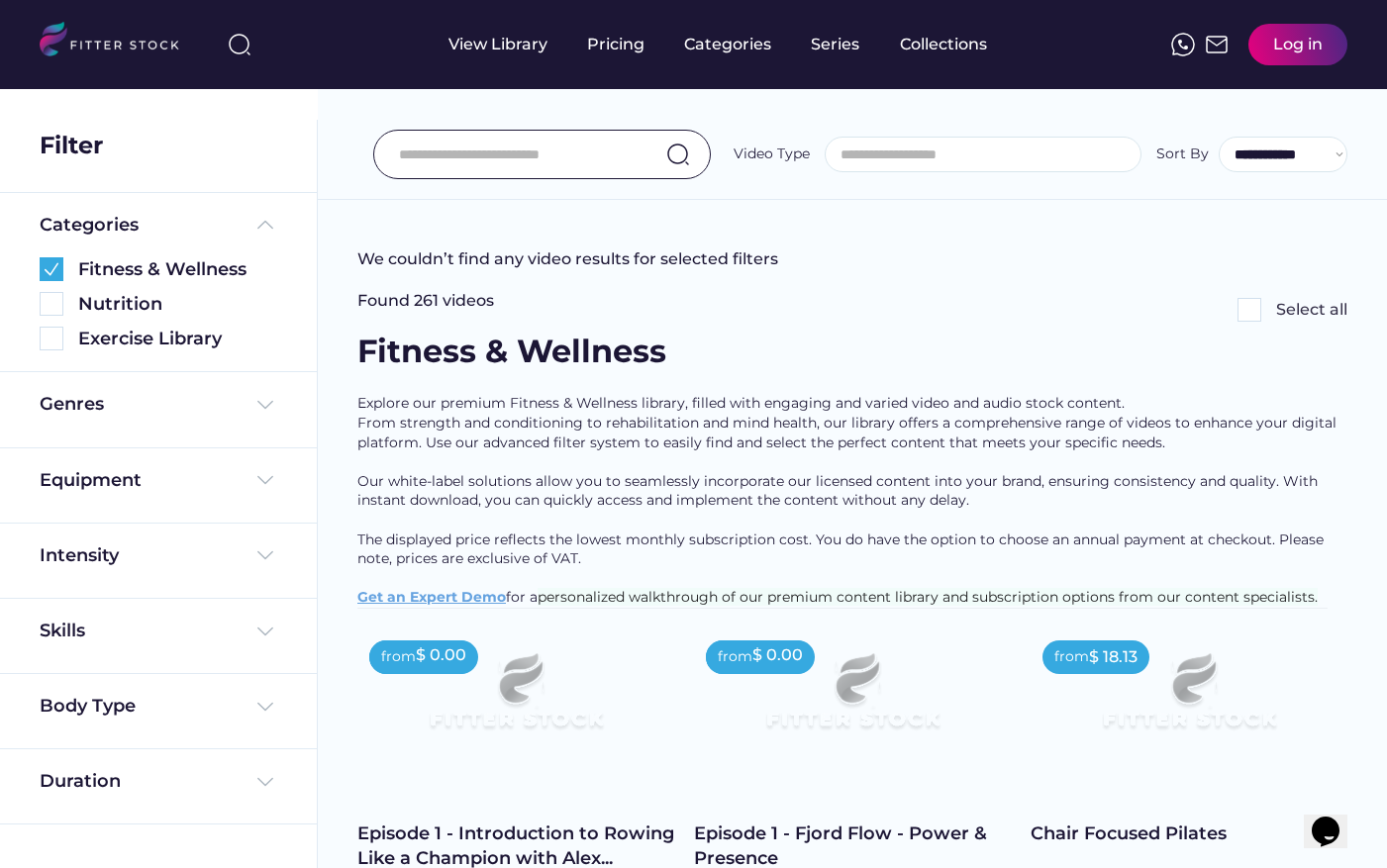 scroll, scrollTop: 0, scrollLeft: 0, axis: both 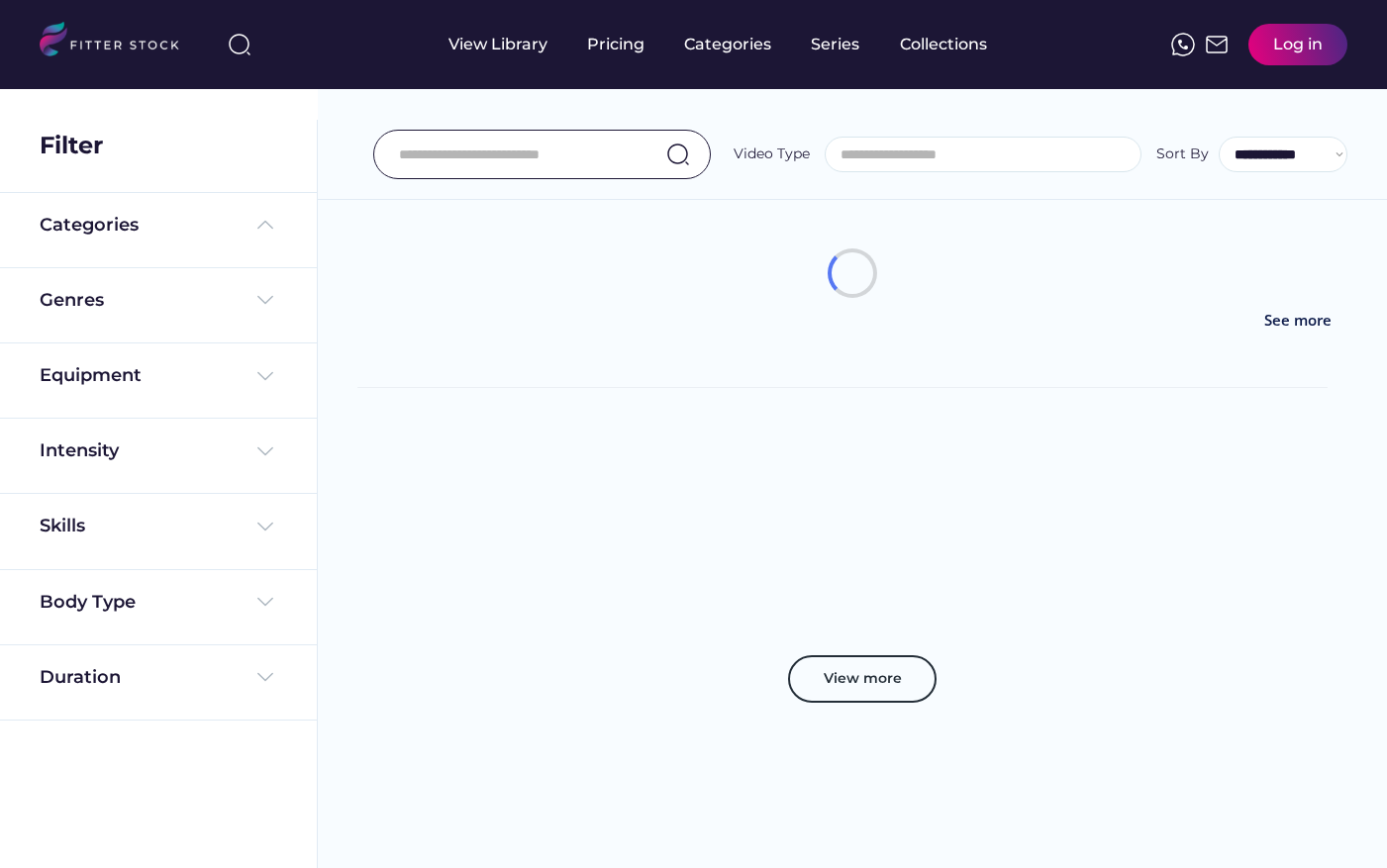 select 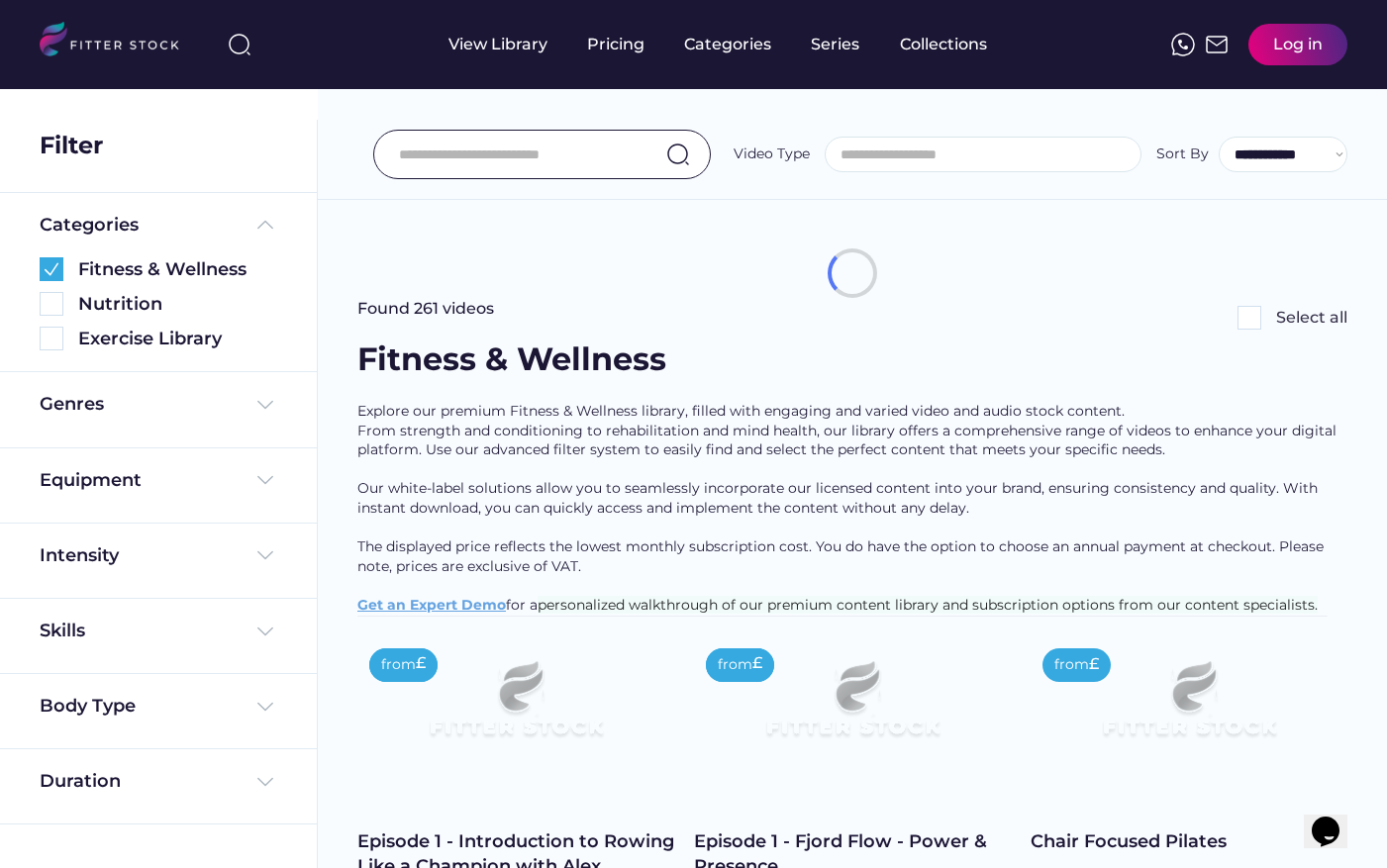 scroll, scrollTop: 0, scrollLeft: 0, axis: both 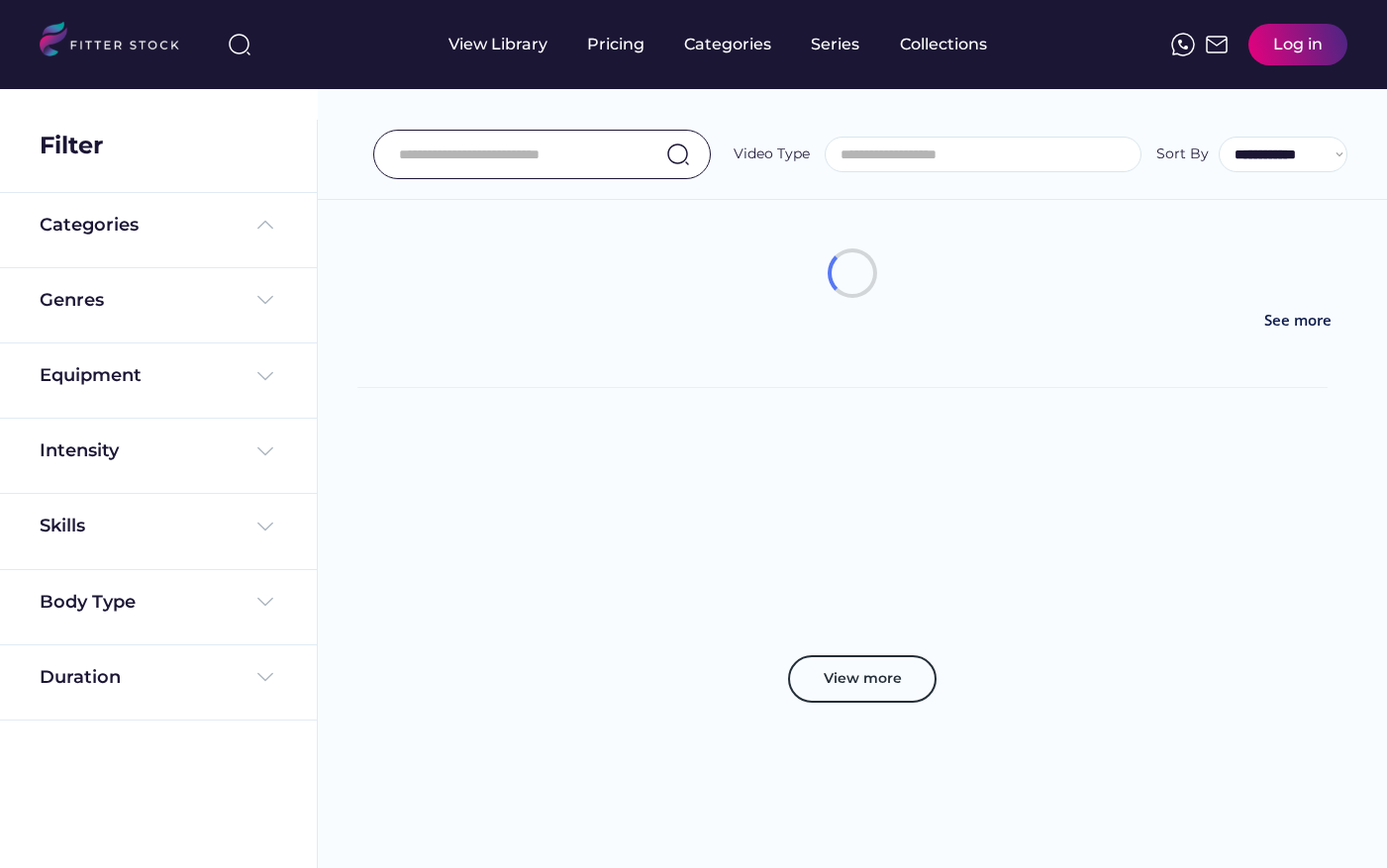 select 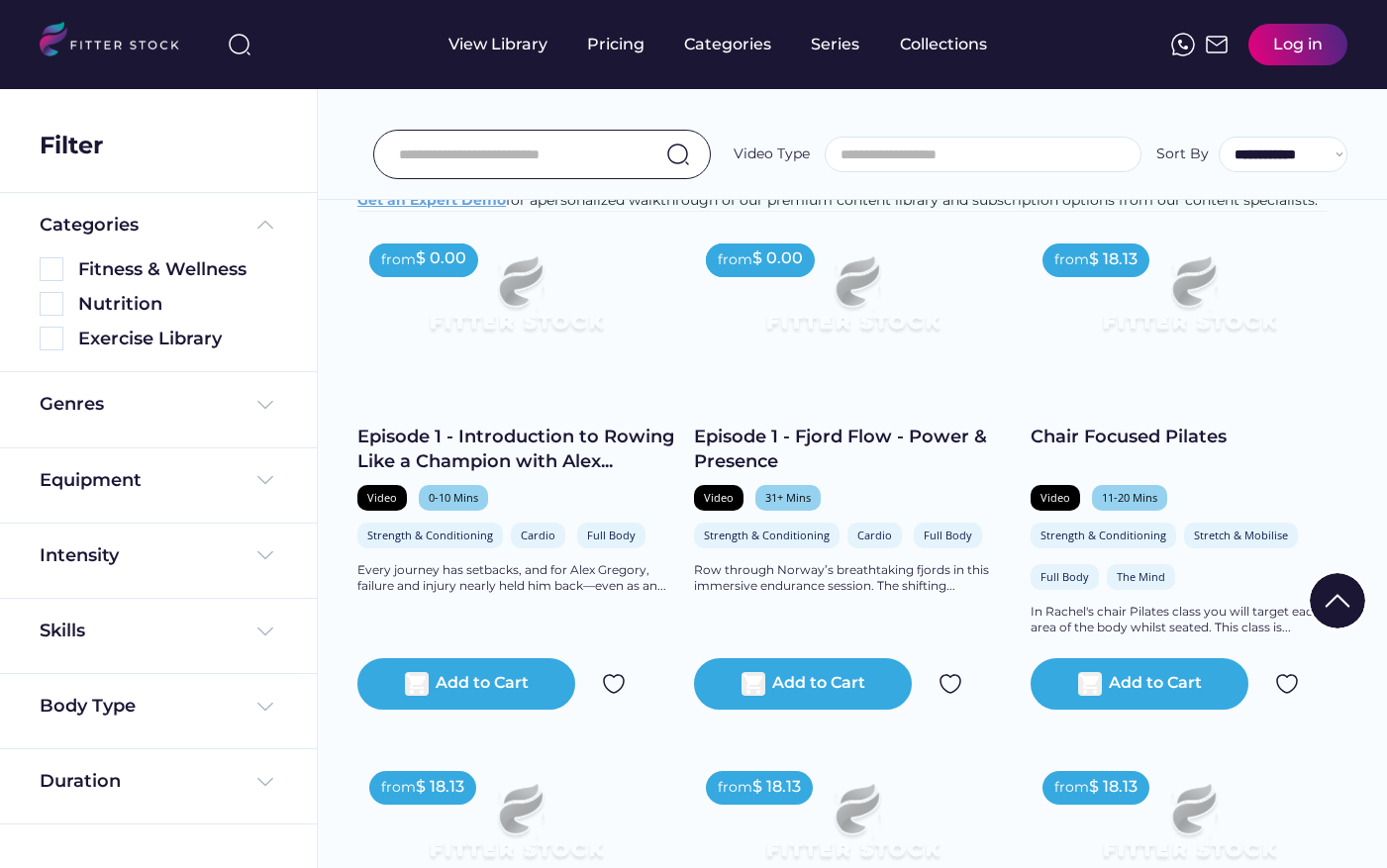 scroll, scrollTop: 365, scrollLeft: 0, axis: vertical 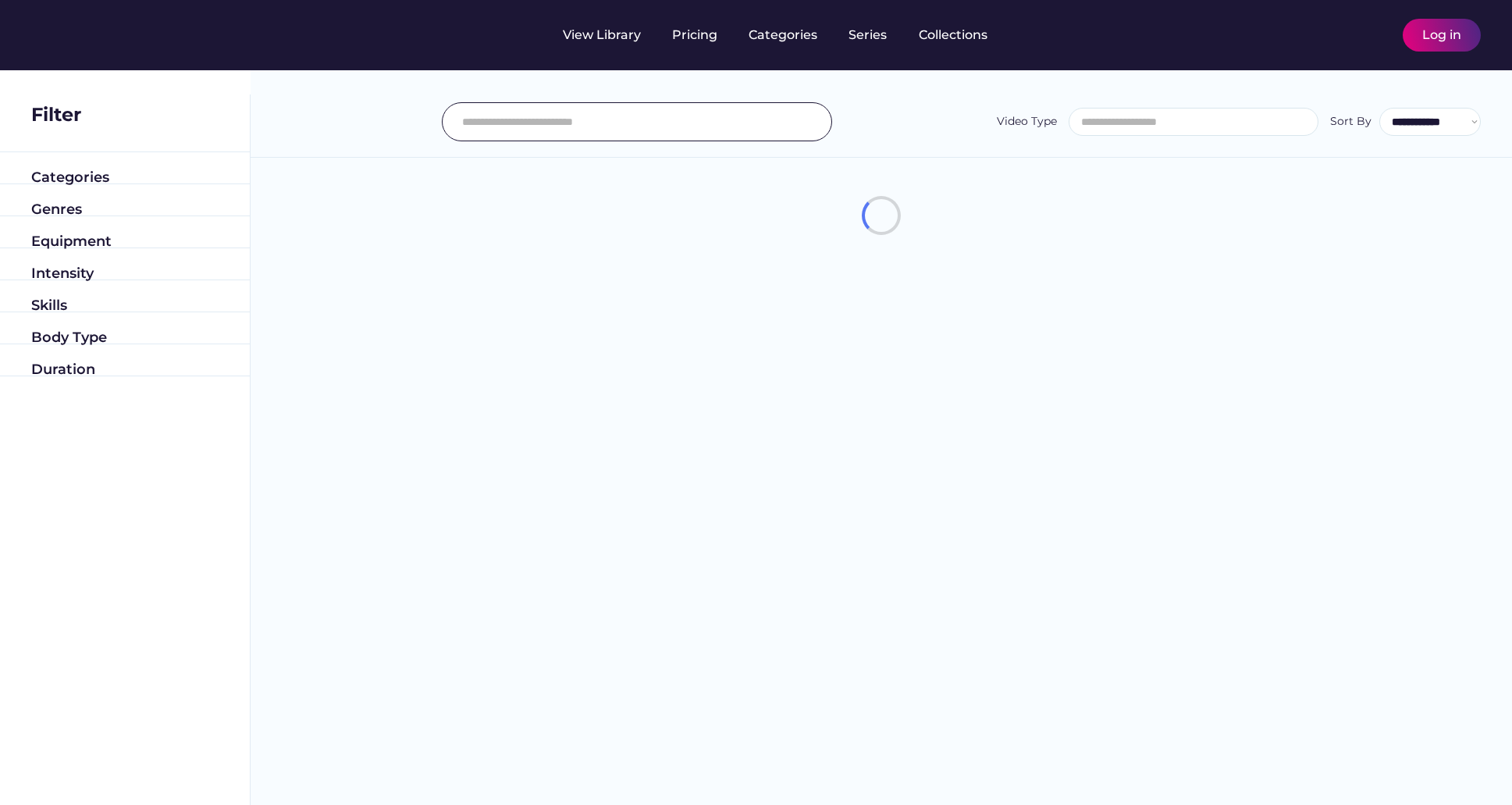 select 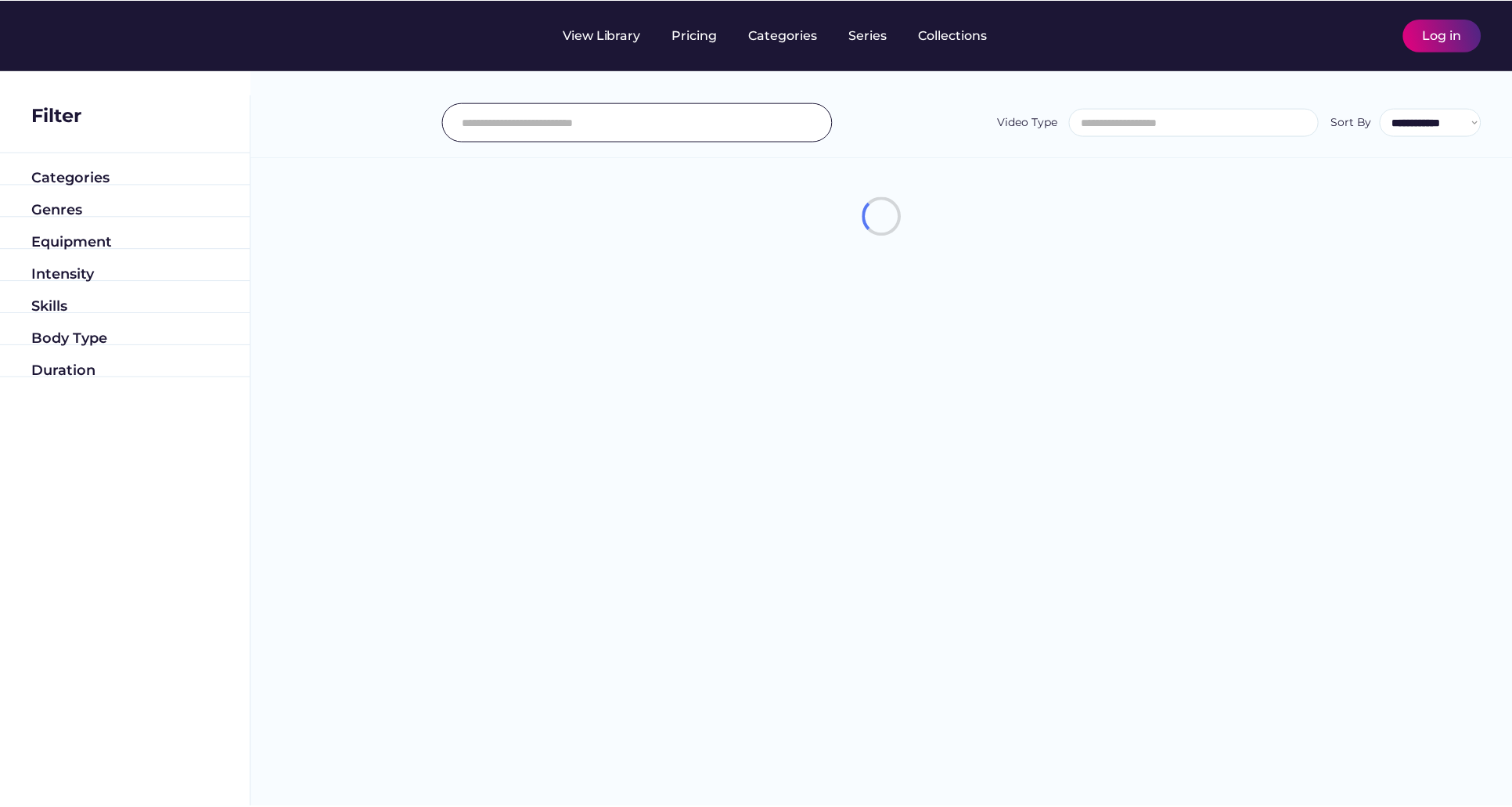 scroll, scrollTop: 0, scrollLeft: 0, axis: both 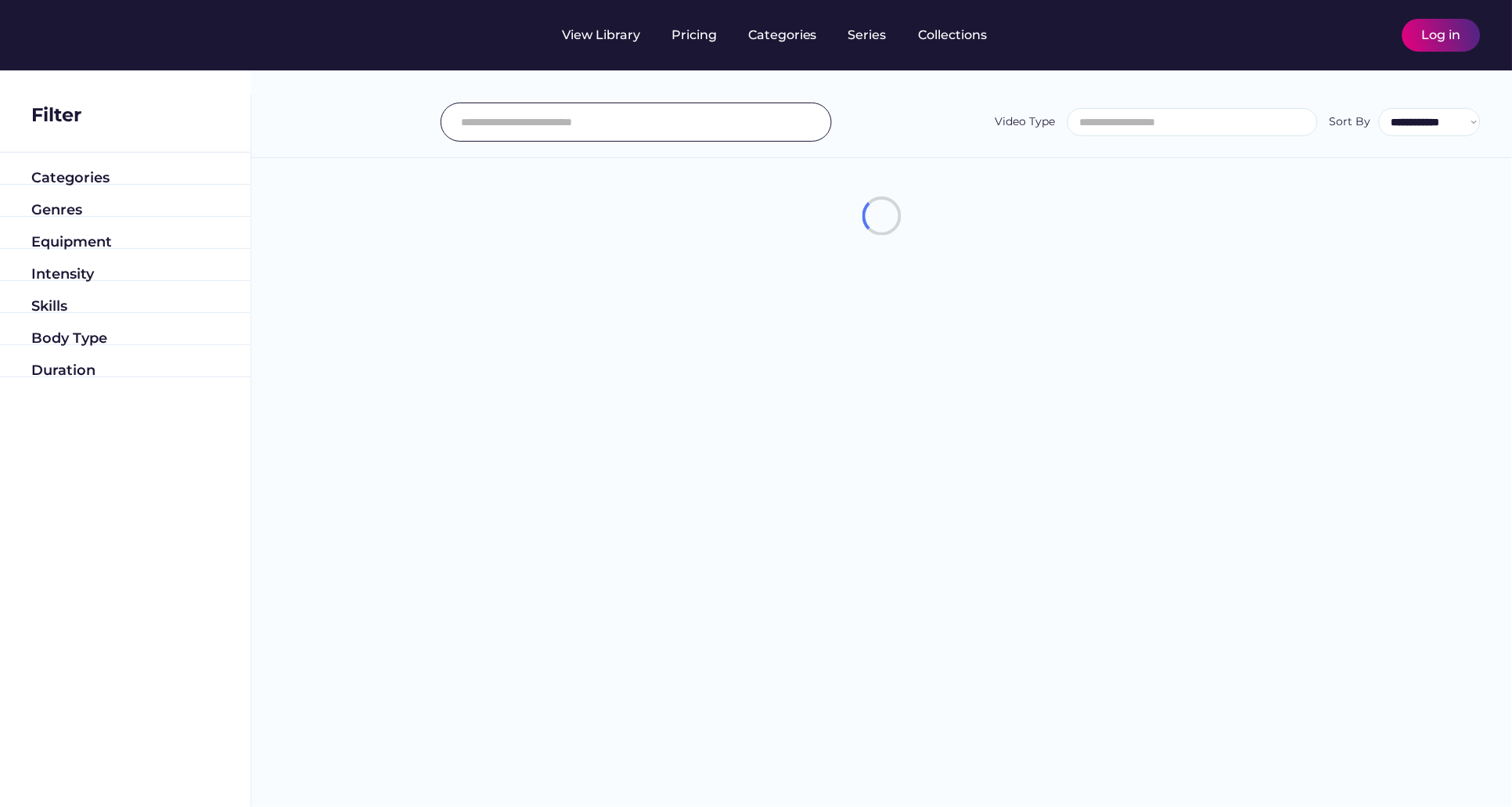 select 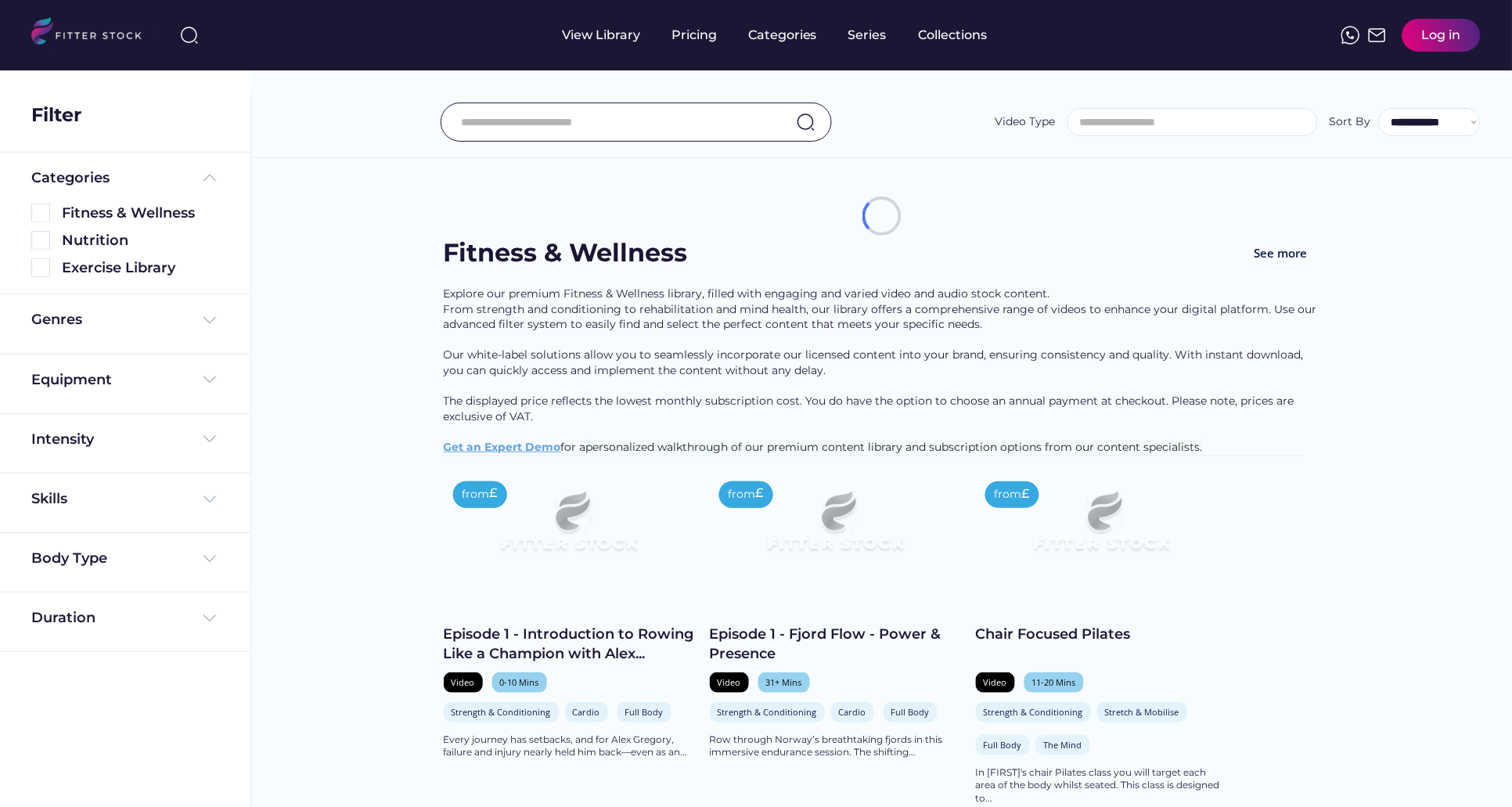 scroll, scrollTop: 0, scrollLeft: 0, axis: both 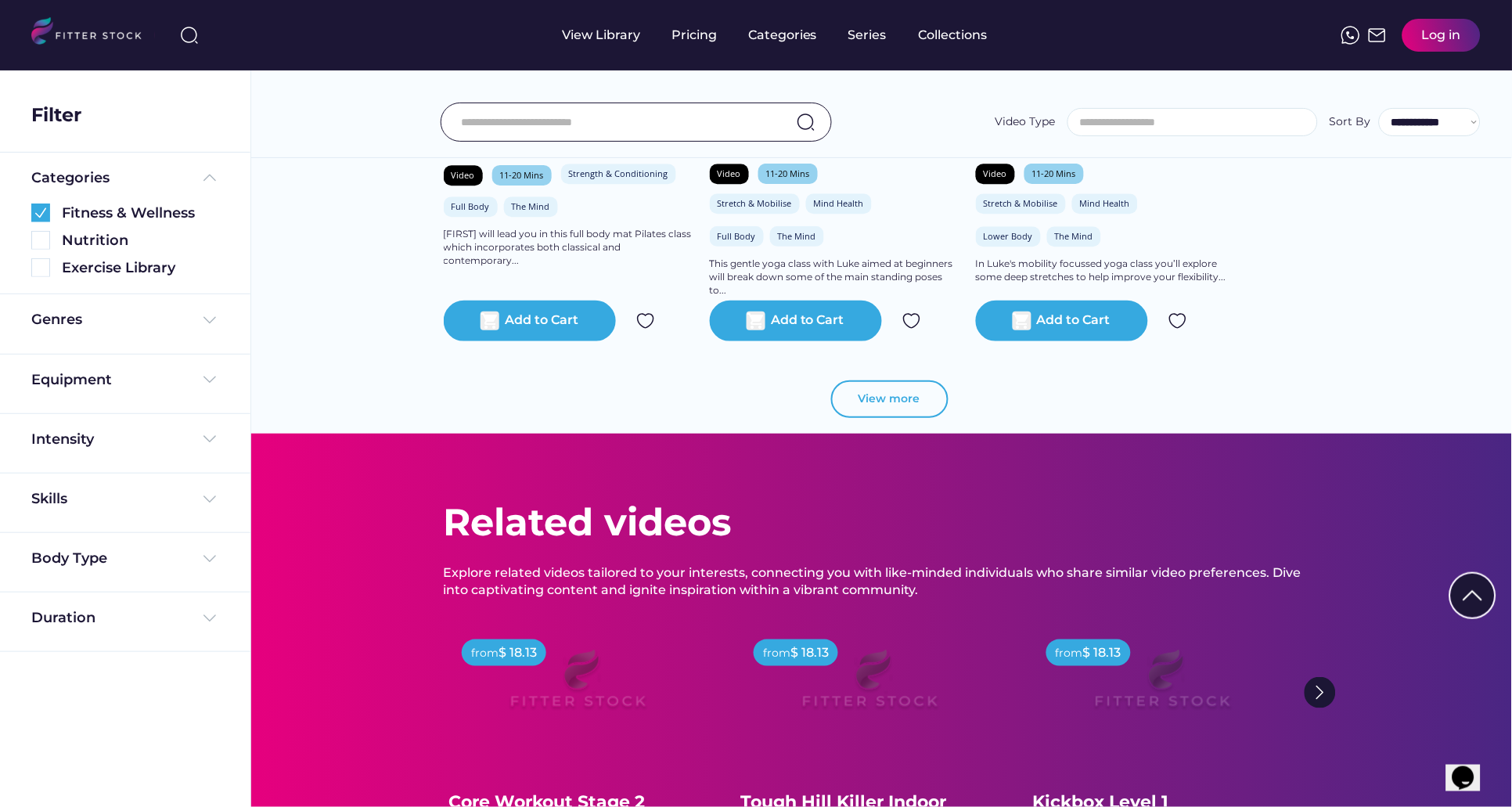 click on "View more" at bounding box center (890, 399) 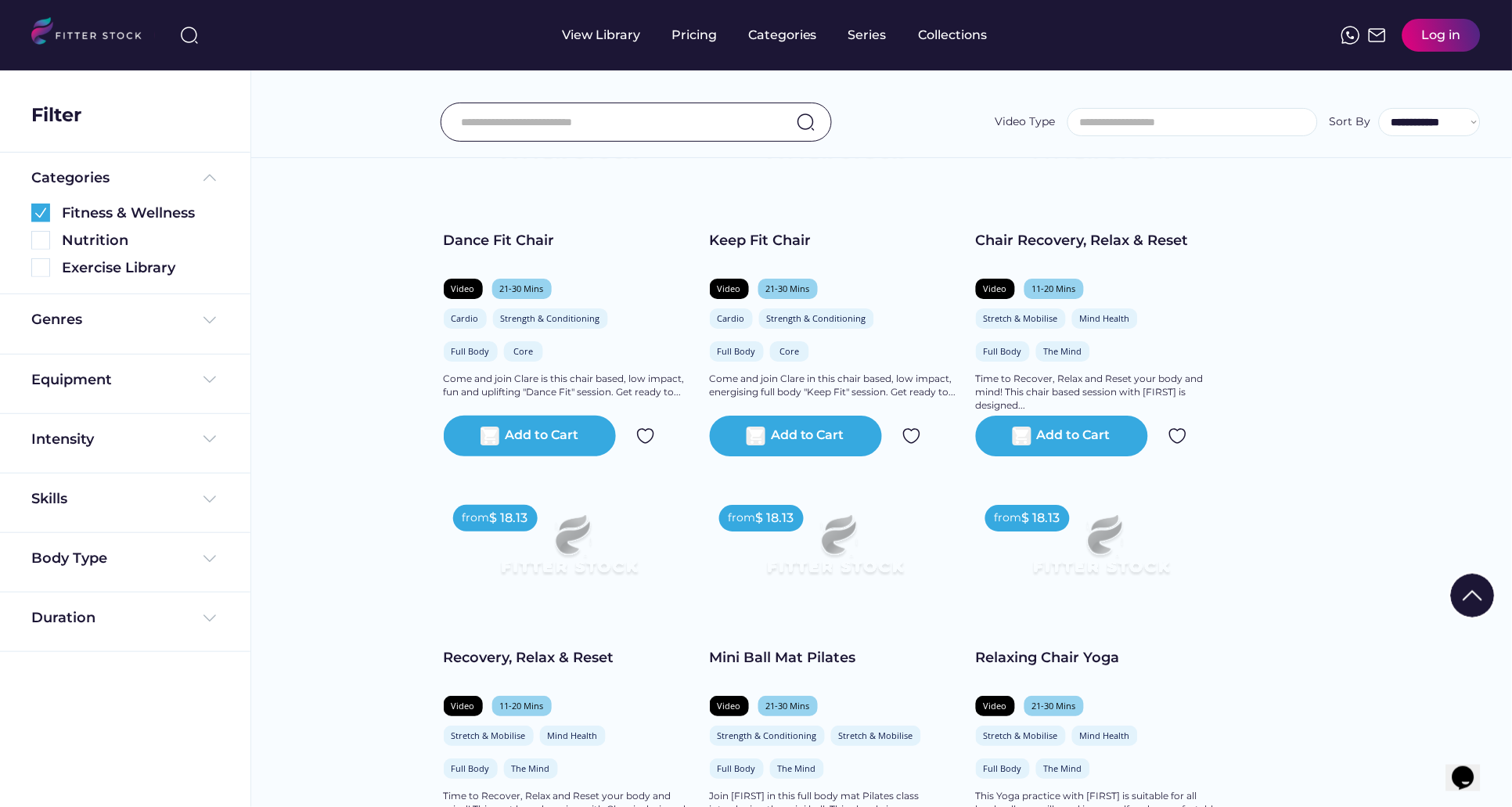 scroll, scrollTop: 1536, scrollLeft: 0, axis: vertical 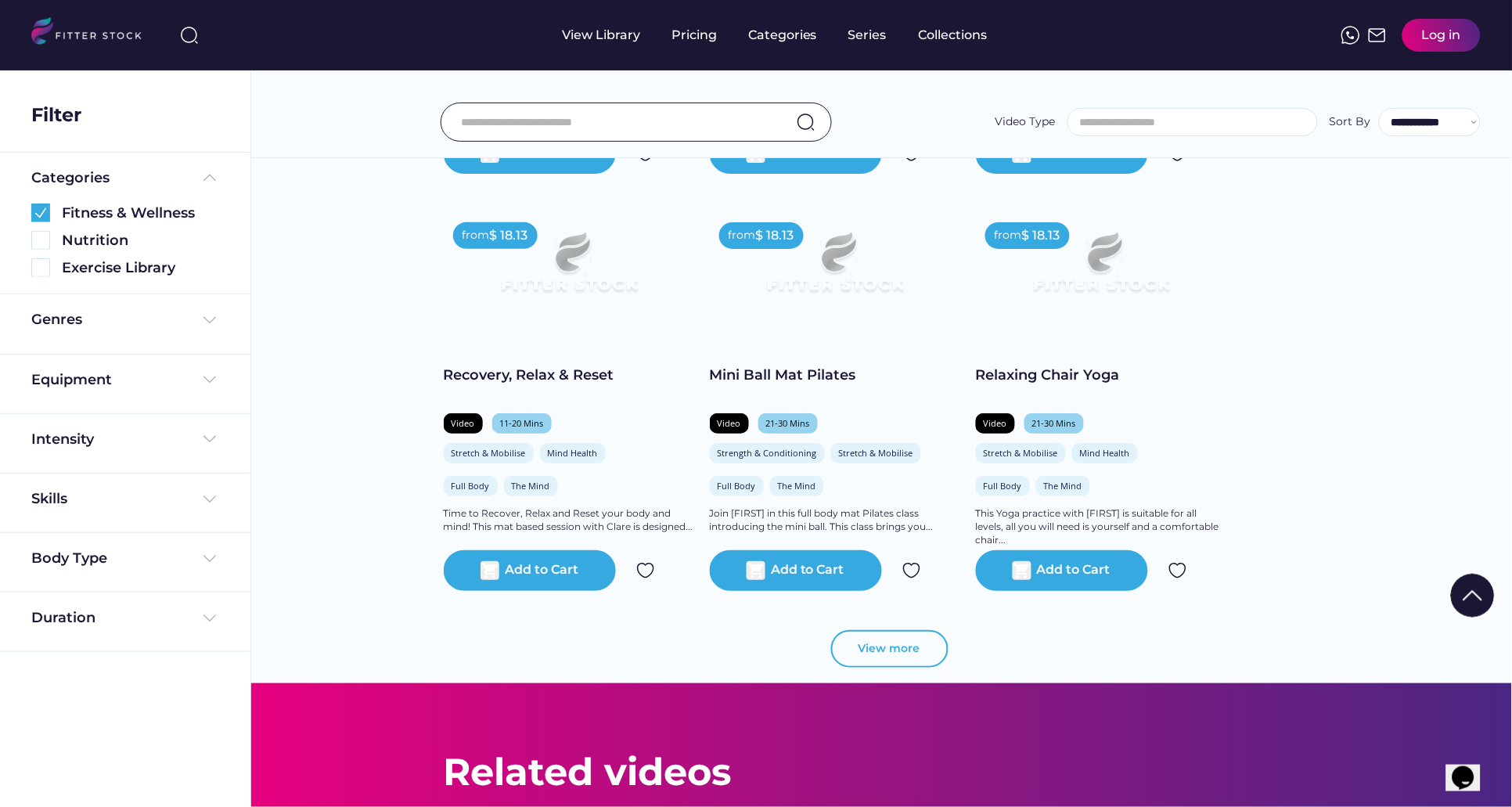 click on "View more" at bounding box center [890, 649] 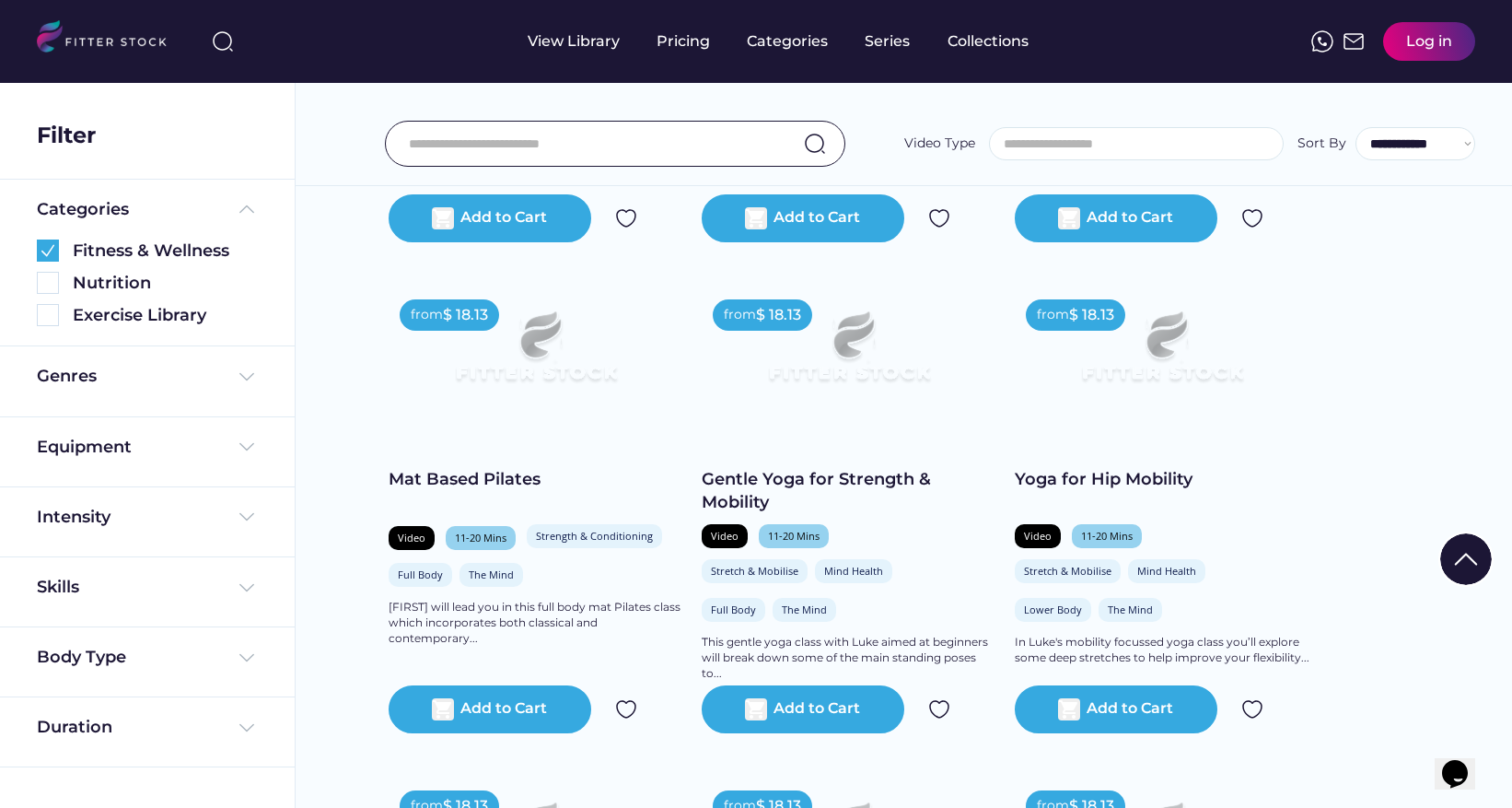 scroll, scrollTop: 897, scrollLeft: 0, axis: vertical 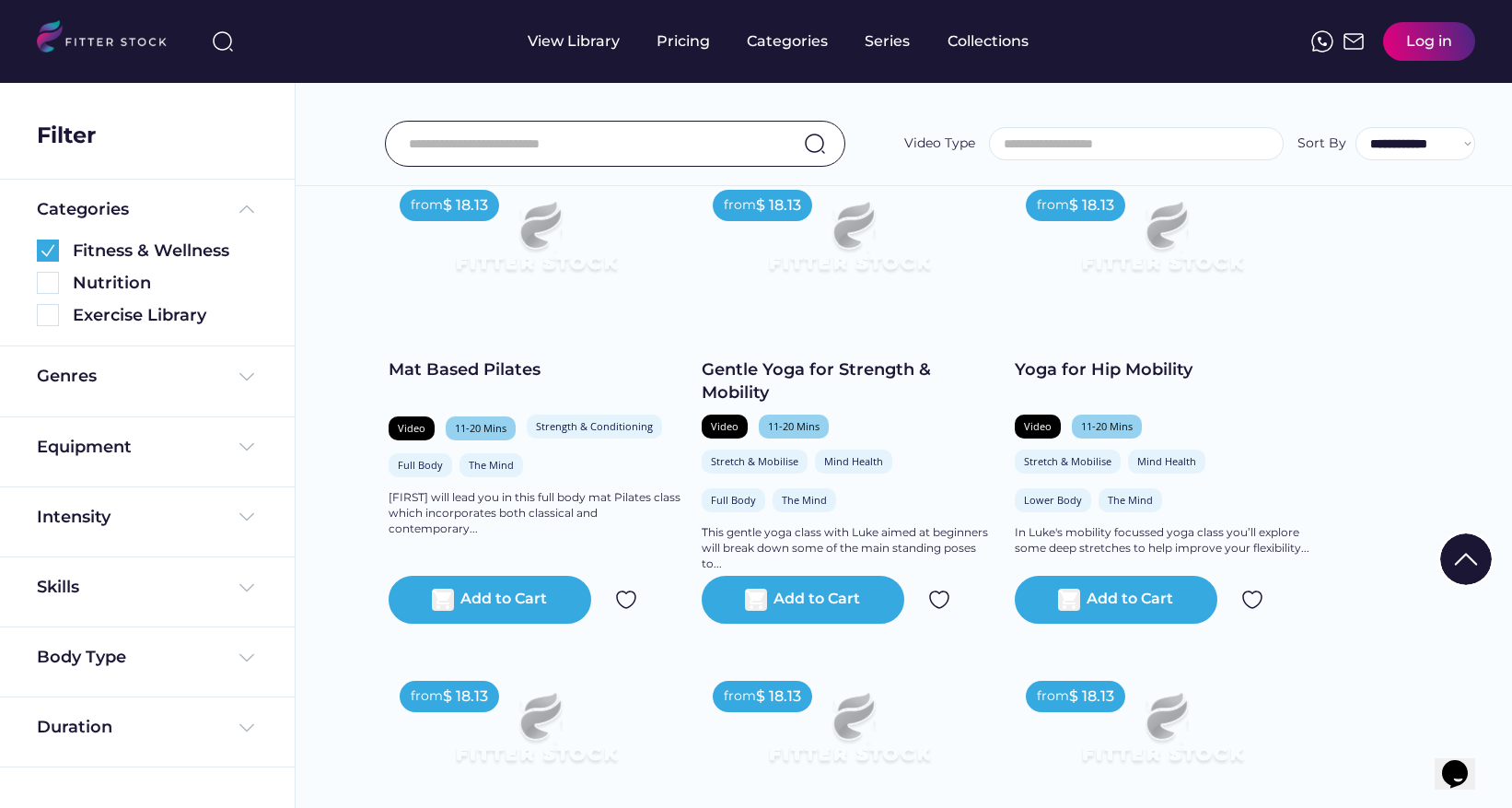 click on "Gentle Yoga for Strength & Mobility" at bounding box center (849, 381) 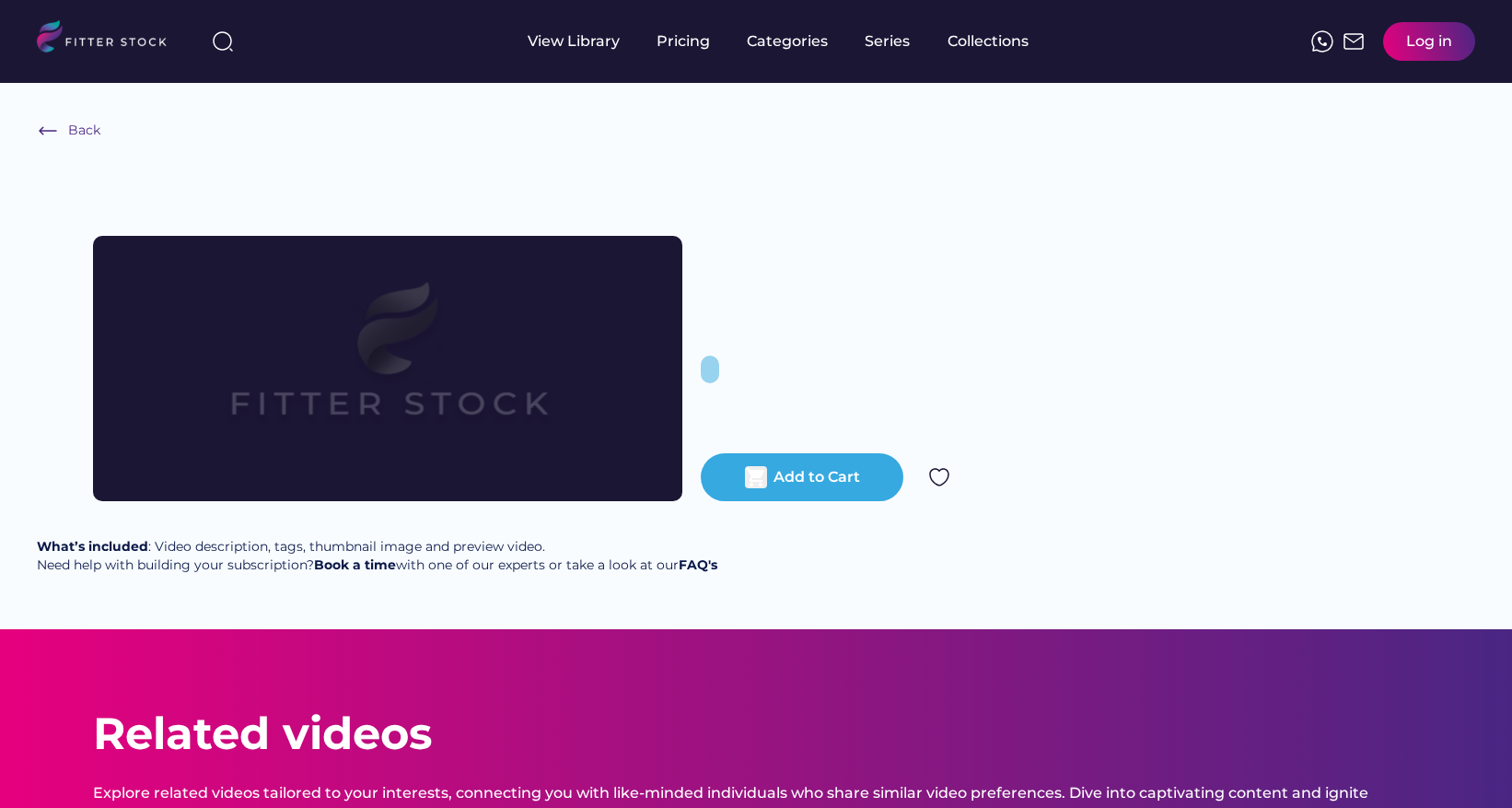scroll, scrollTop: 0, scrollLeft: 0, axis: both 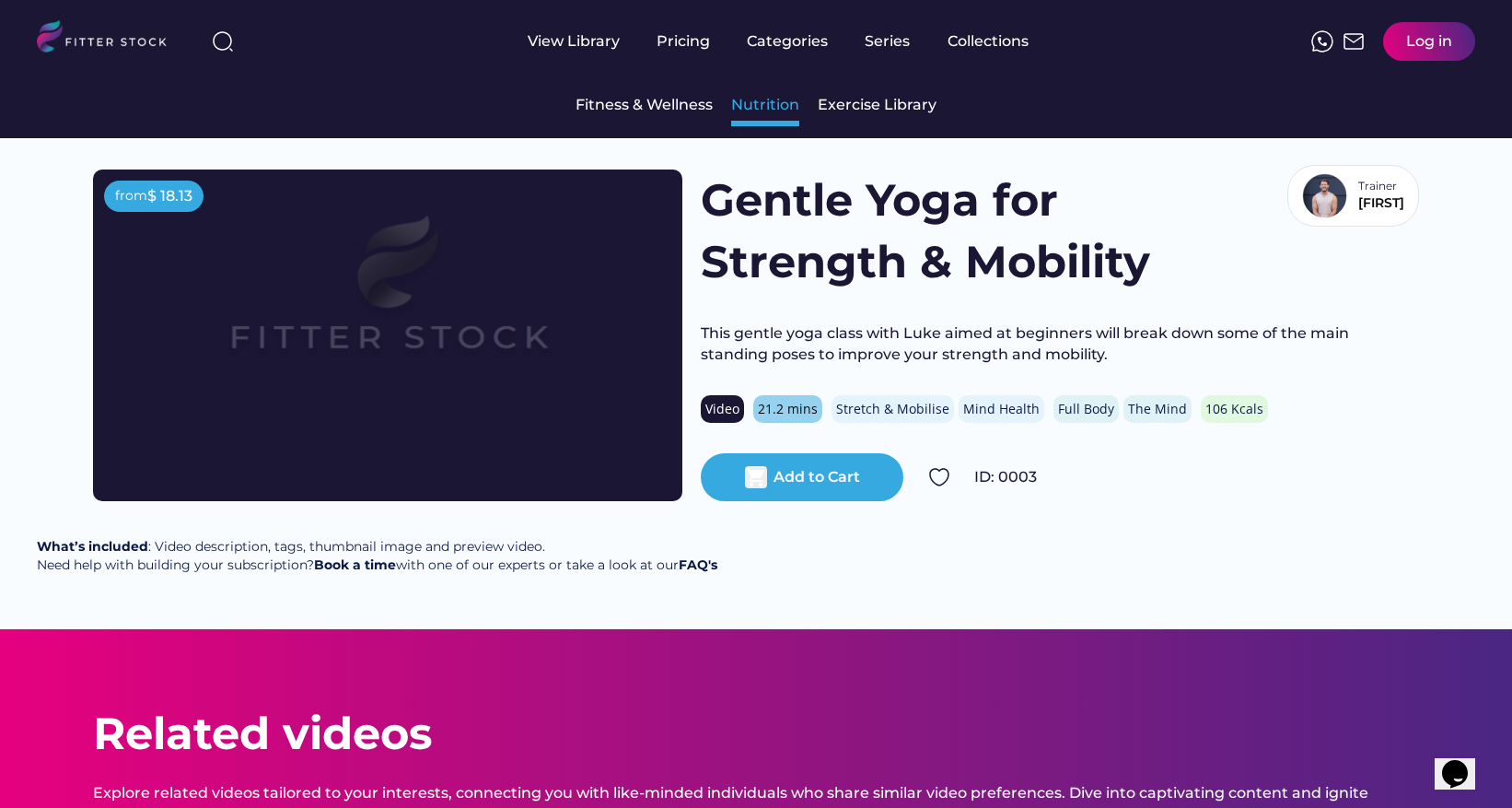 click on "Nutrition" at bounding box center (765, 105) 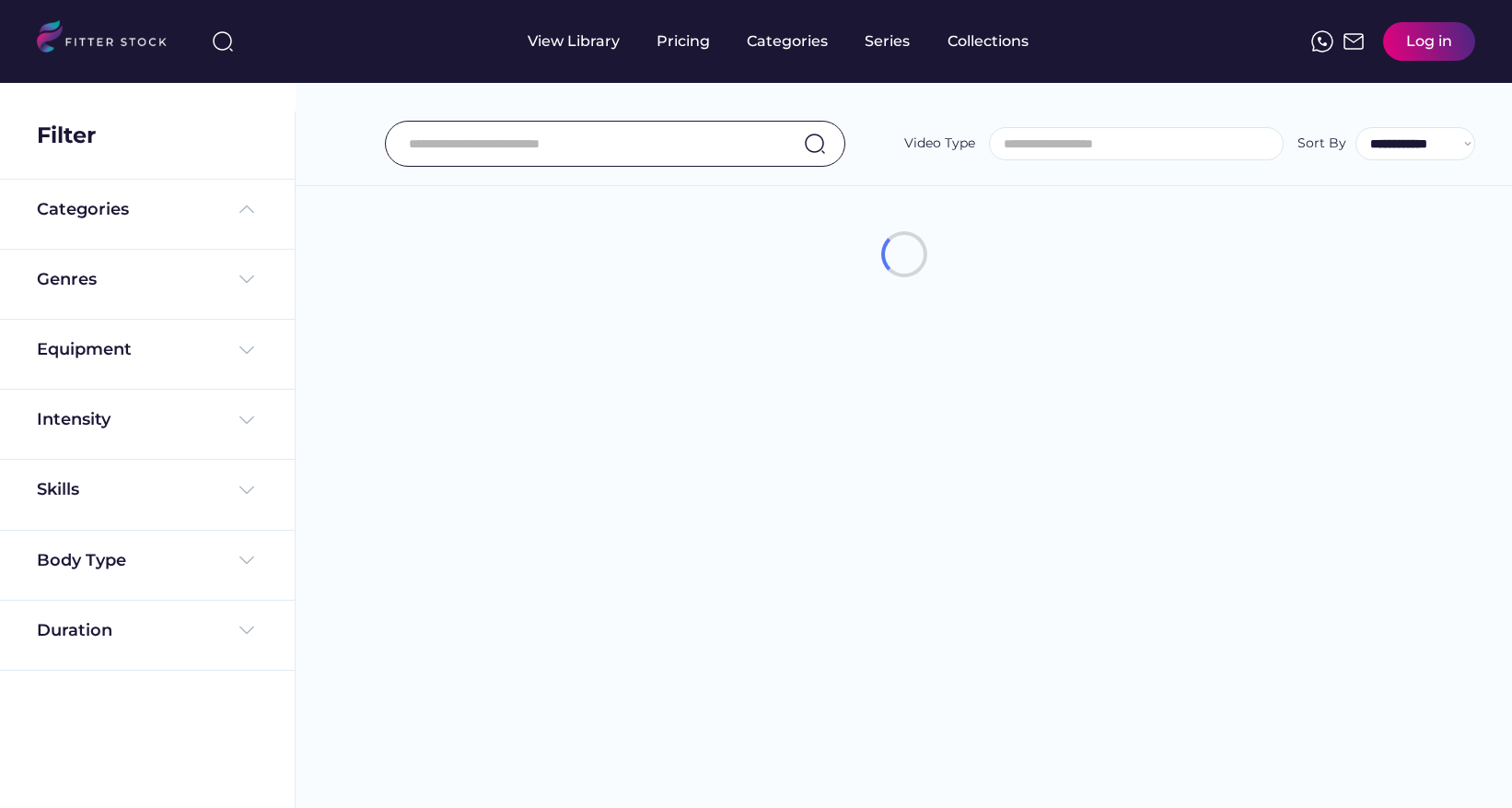 select 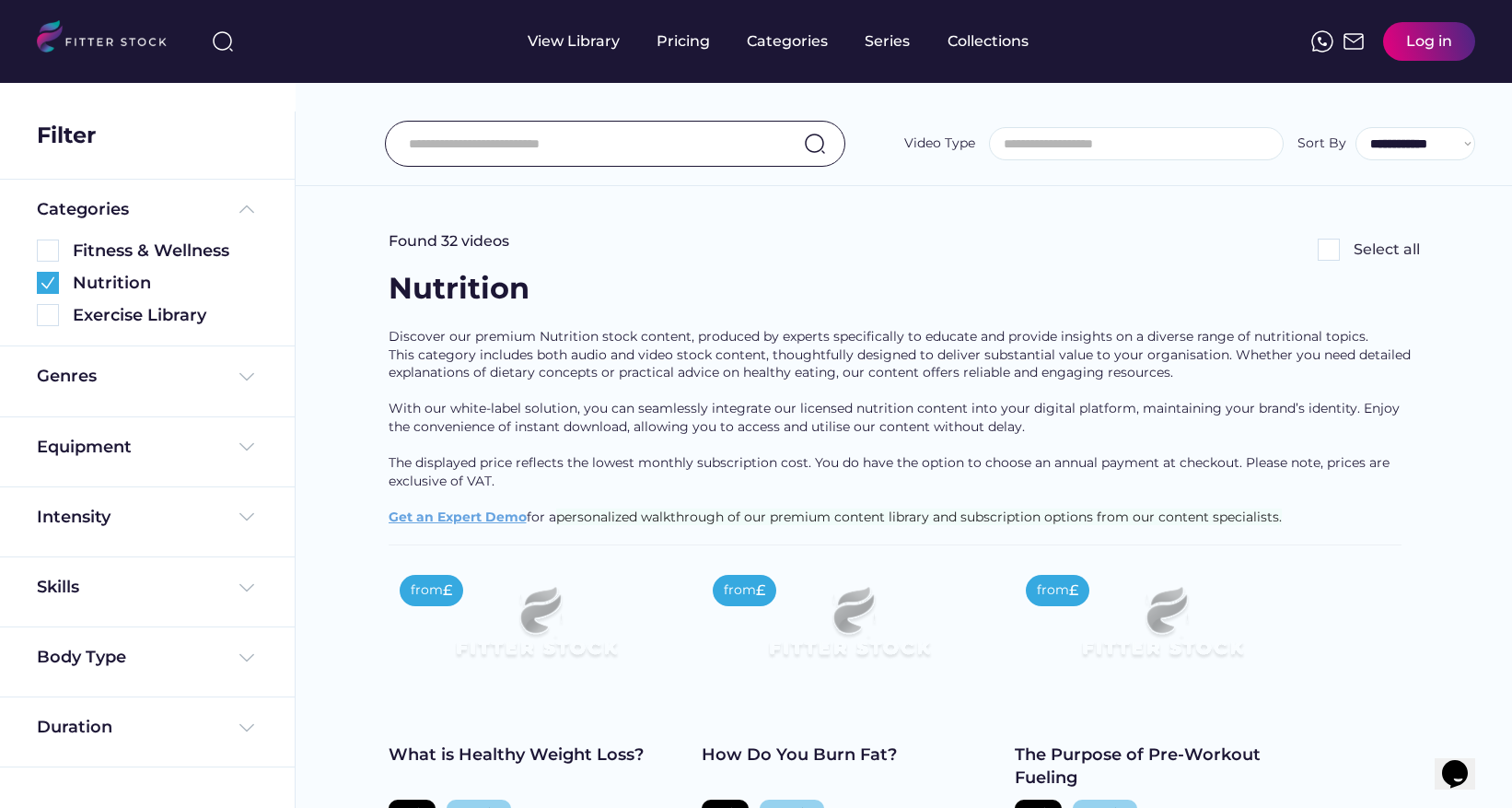scroll, scrollTop: 0, scrollLeft: 0, axis: both 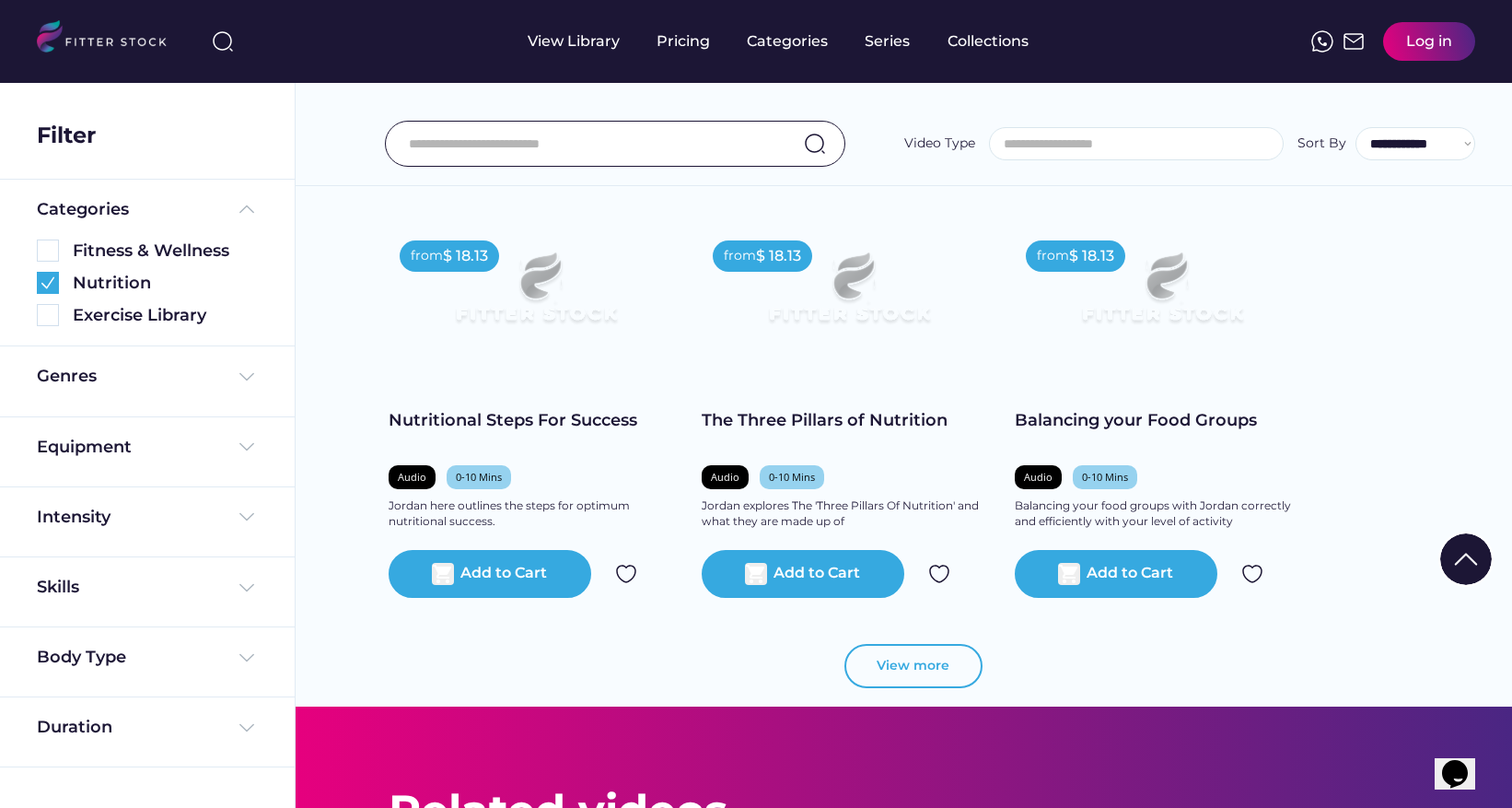 click on "View more" at bounding box center (913, 666) 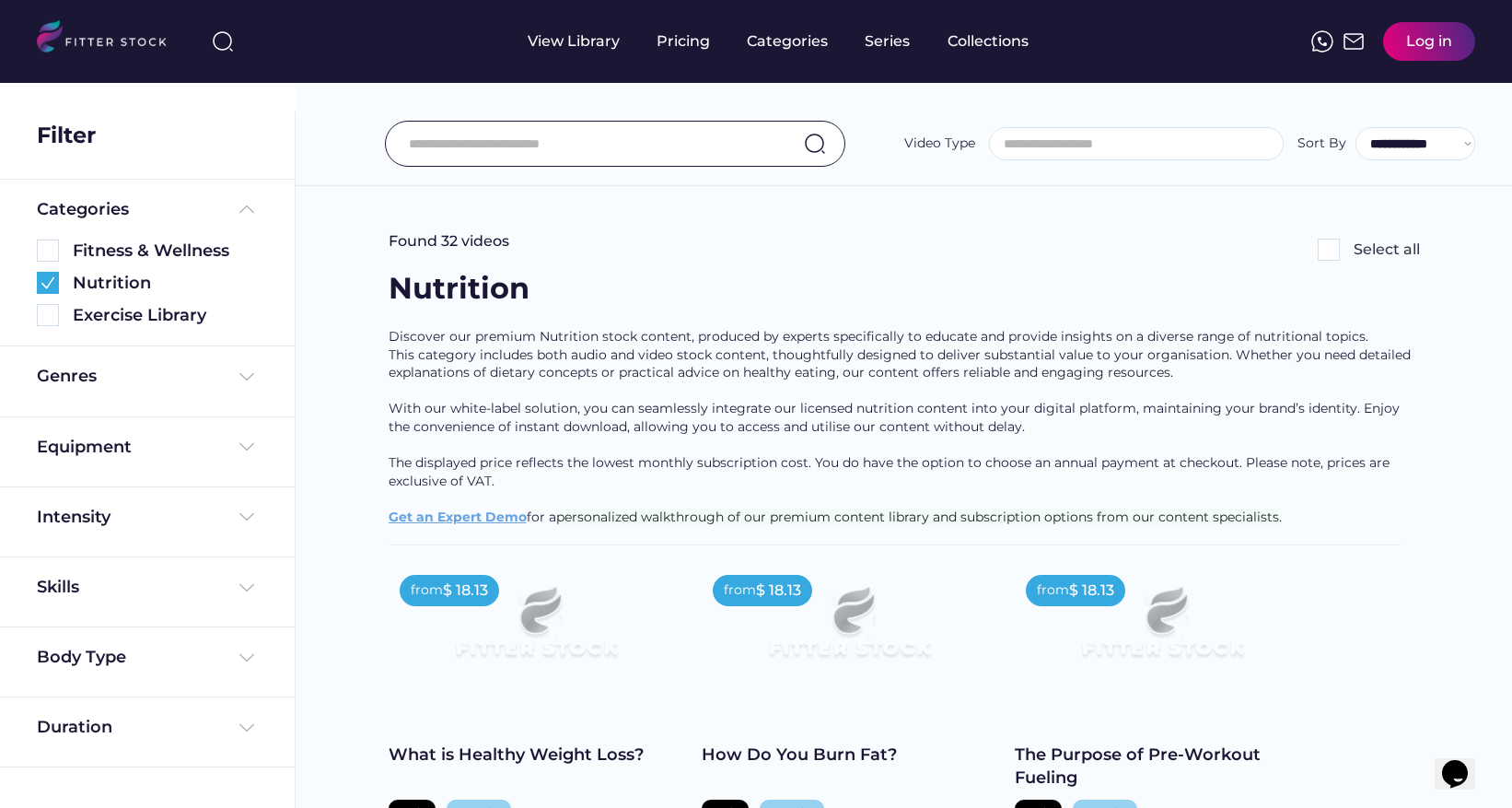 scroll, scrollTop: 0, scrollLeft: 0, axis: both 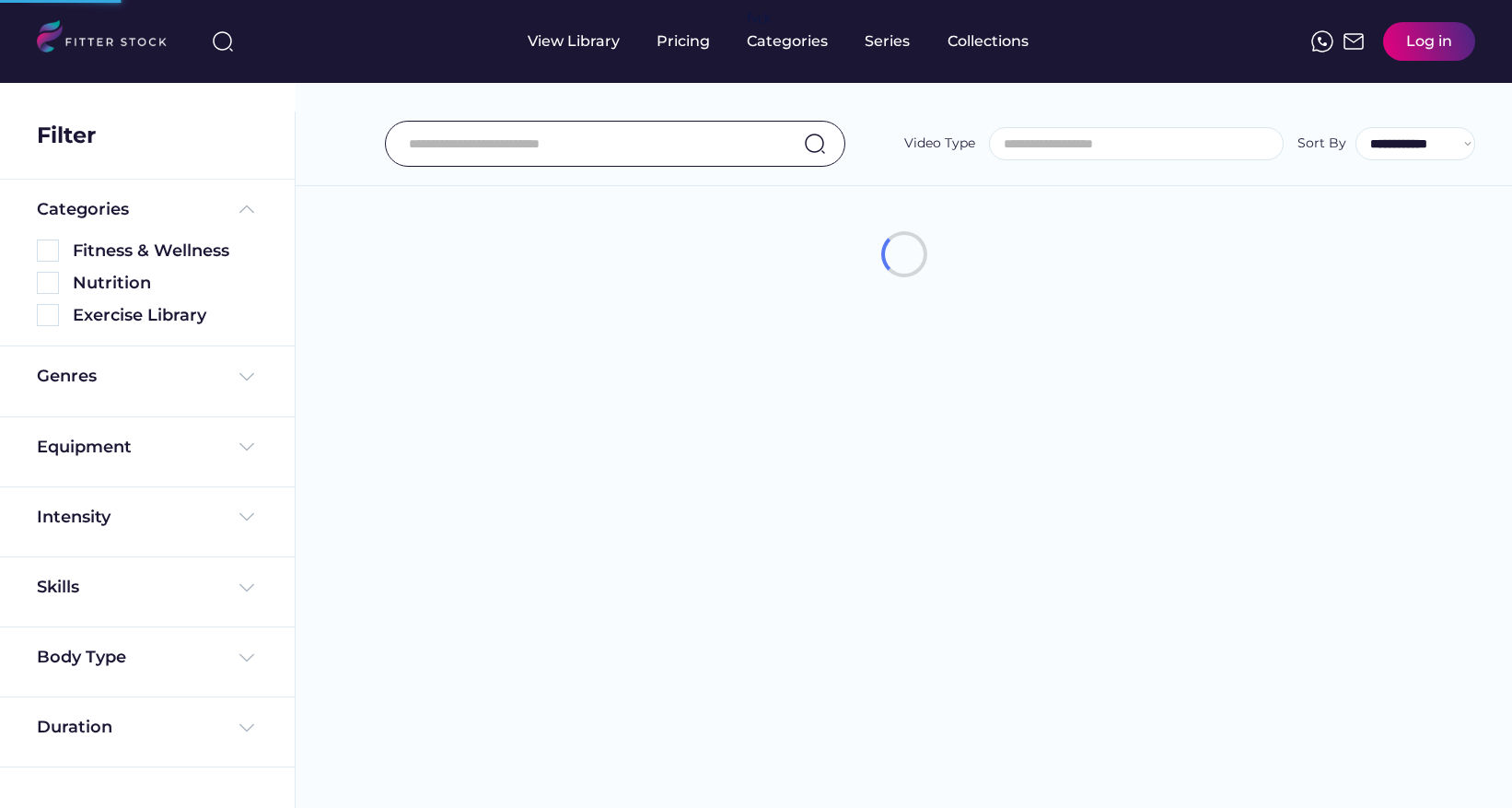 select 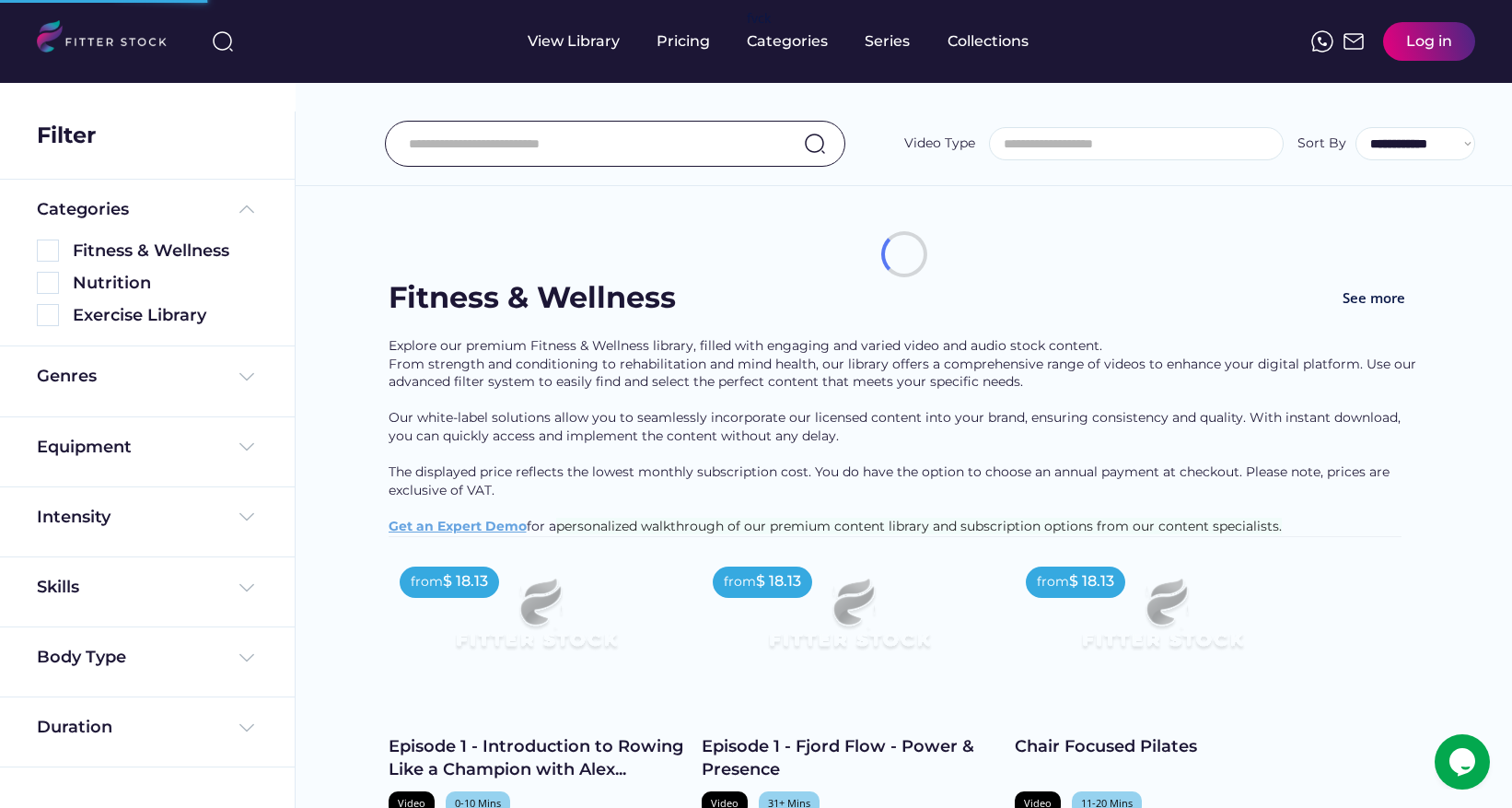 scroll, scrollTop: 0, scrollLeft: 0, axis: both 